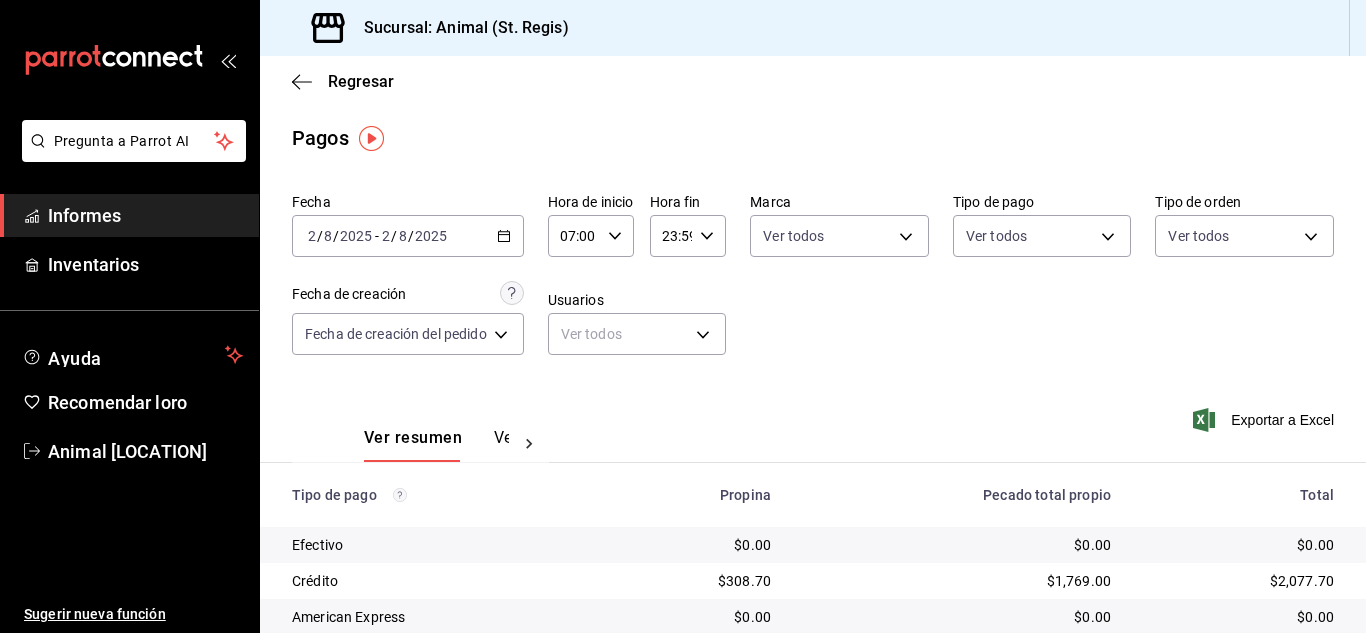 scroll, scrollTop: 0, scrollLeft: 0, axis: both 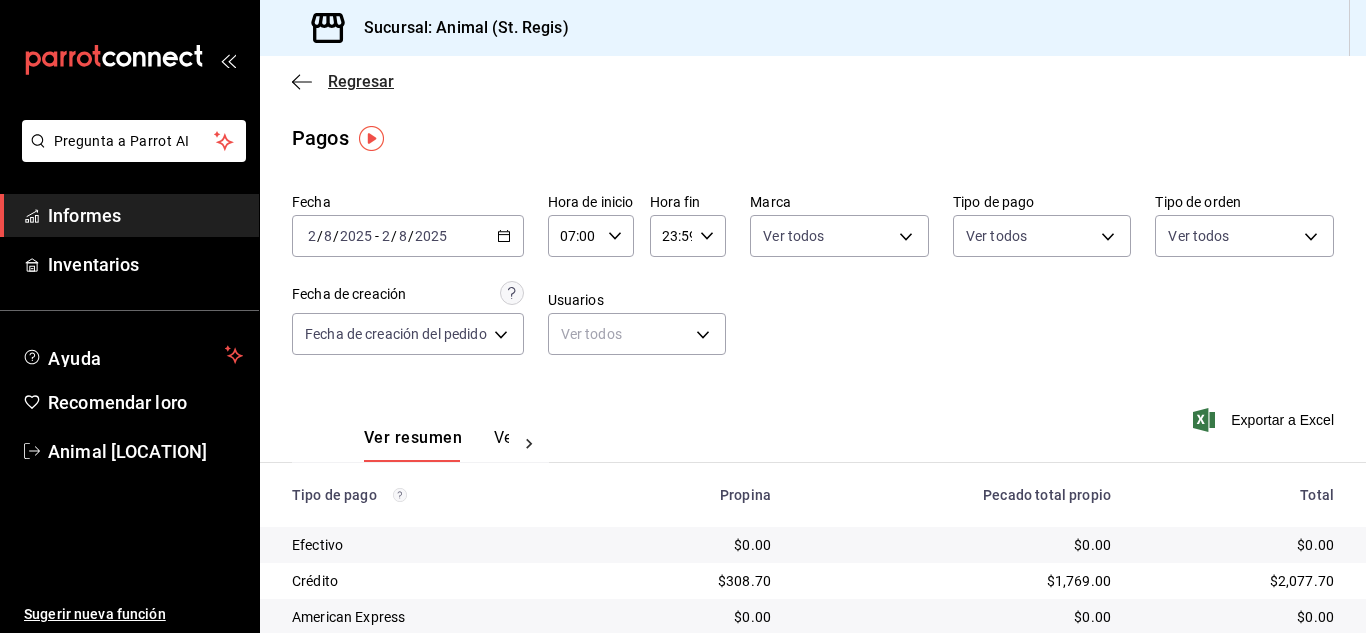 click on "Regresar" at bounding box center (361, 81) 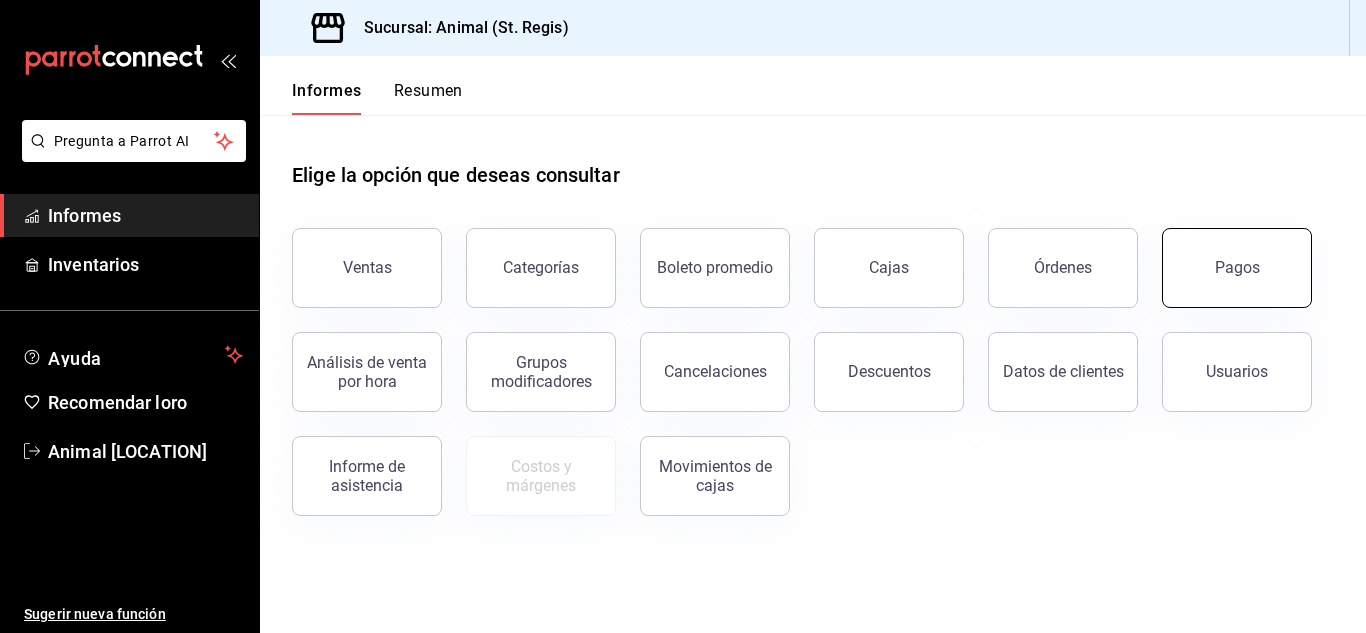 click on "Pagos" at bounding box center [1237, 268] 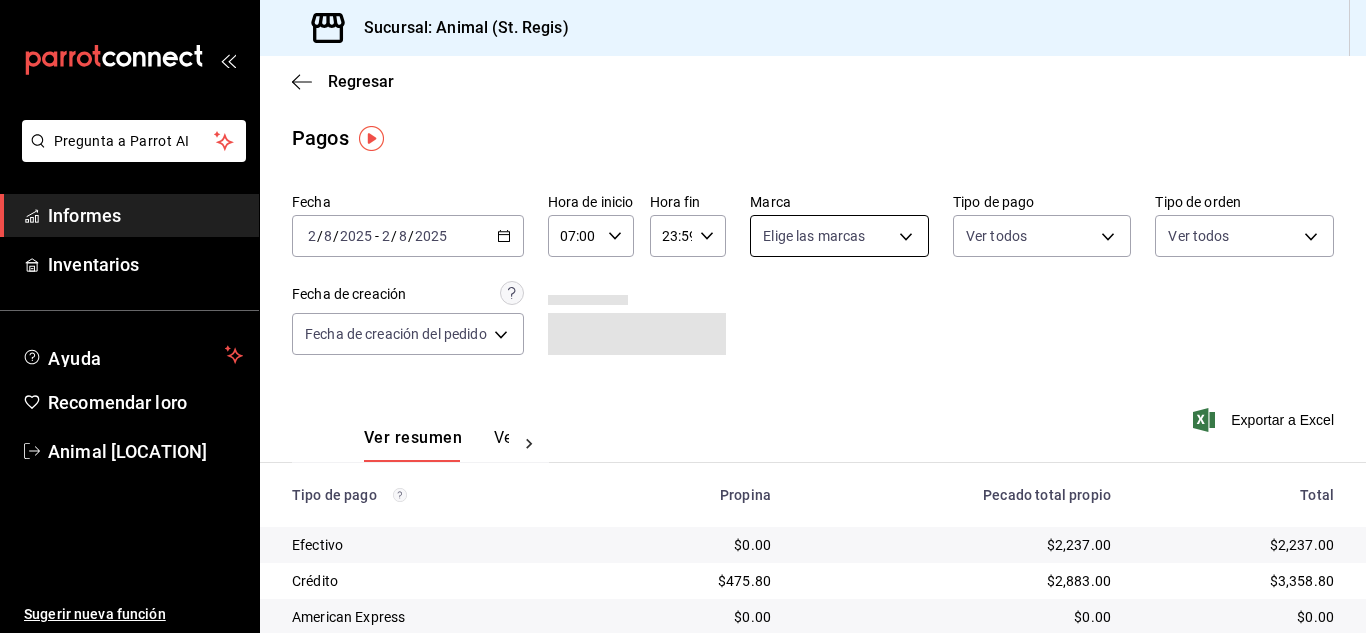 click on "Pregunta a Parrot AI Informes   Inventarios   Ayuda Recomendar loro   Animal [LOCATION]   Sugerir nueva función   Sucursal: Animal ([LOCATION]) Regresar Pagos Fecha [DATE] [DATE] - [DATE] [DATE] Hora de inicio 07:00 Hora de inicio Hora fin 23:59 Hora fin Marca Elige las marcas Tipo de pago Ver todos Tipo de orden Ver todos Fecha de creación   Fecha de creación del pedido ORDER Ver resumen Ver pagos Exportar a Excel Tipo de pago   Propina Pecado total propio Total Efectivo $0.00 $2,237.00 $2,237.00 Crédito $475.80 $2,883.00 $3,358.80 American Express $0.00 $0.00 $0.00 Transferencia $0.00 $0.00 $0.00 CxC Empleados $0.00 $0.00 $0.00 Clientes de CxC $0.00 $0.00 $0.00 UDS $0.00 $0.00 $0.00 Débito $0.00 $0.00 $0.00 Total $475.80 $5,120.00 $5,595.80 Texto original Valora esta traducción Tu opinión servirá para ayudar a mejorar el Traductor de Google Pregunta a Parrot AI Informes   Inventarios   Ayuda Recomendar loro   Animal [LOCATION]   Sugerir nueva función   Ver video tutorial Ir a un video" at bounding box center [683, 316] 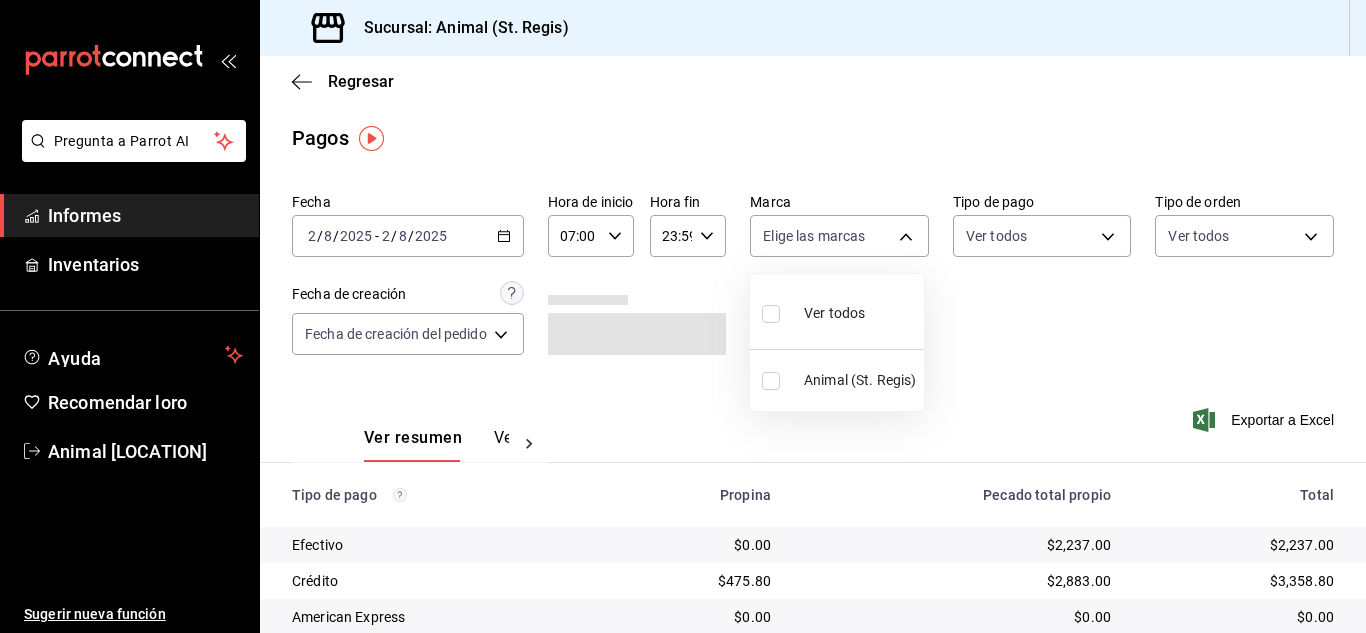 click at bounding box center (775, 313) 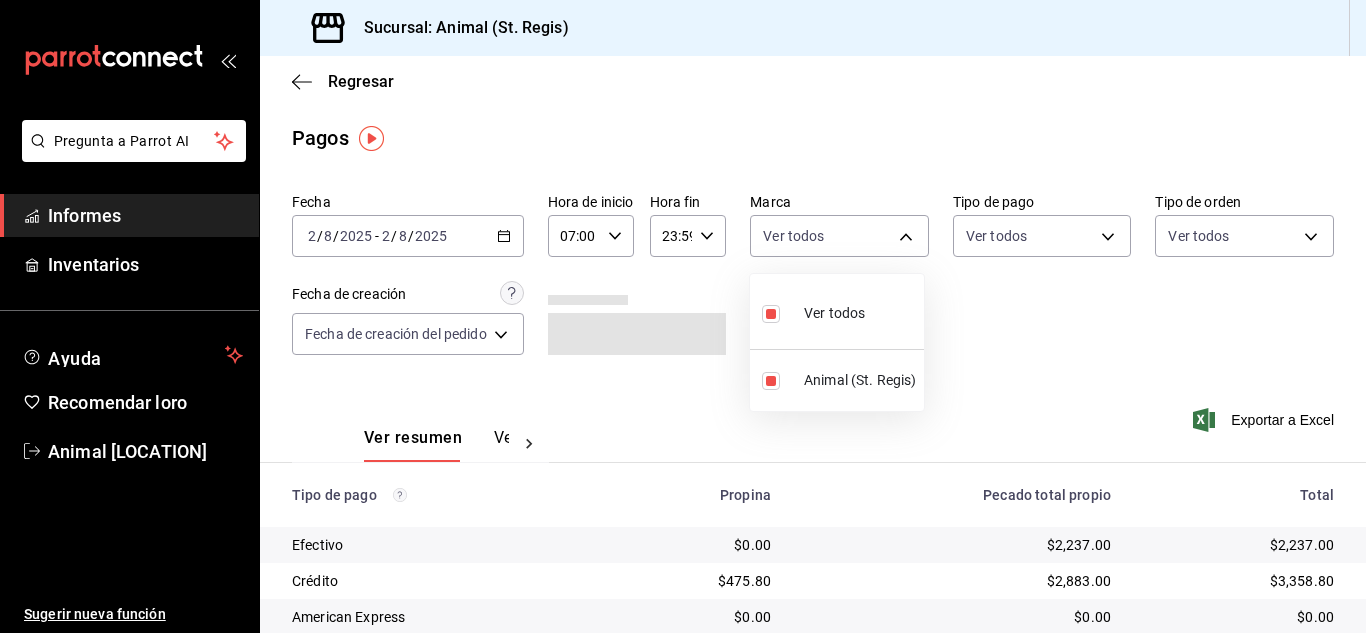 click at bounding box center (683, 316) 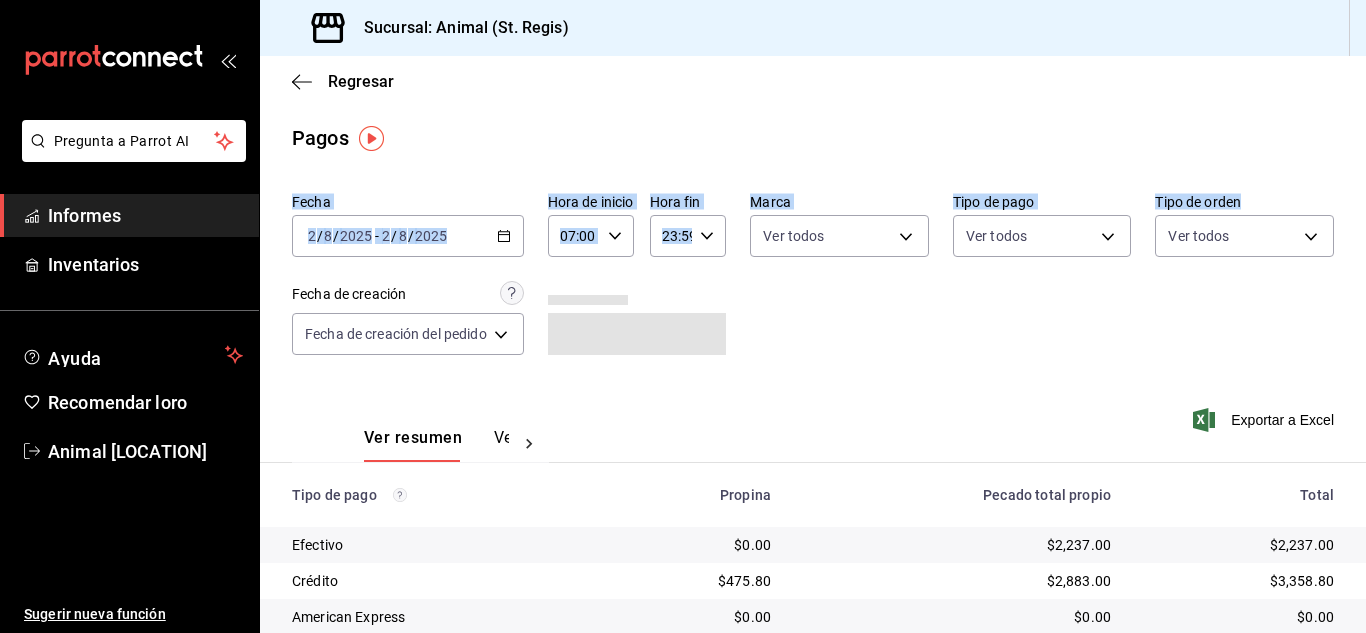 drag, startPoint x: 1353, startPoint y: 150, endPoint x: 1355, endPoint y: 333, distance: 183.01093 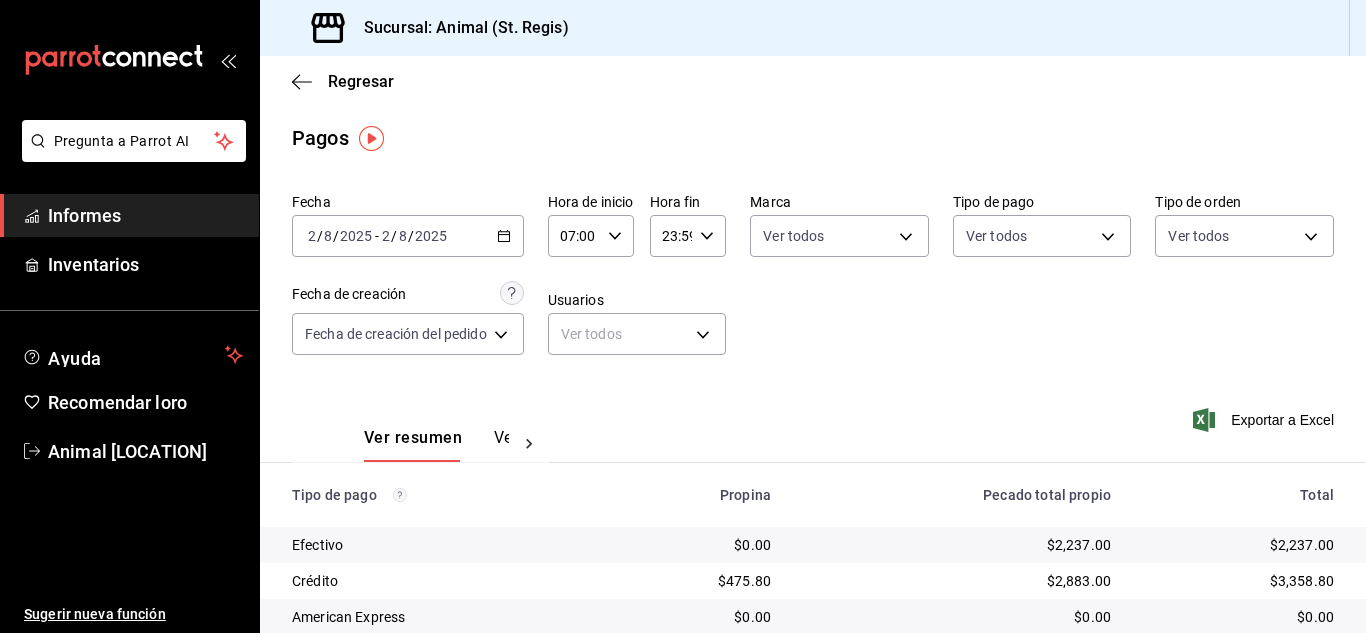 click on "Sucursal: Animal (St. Regis)" at bounding box center [813, 28] 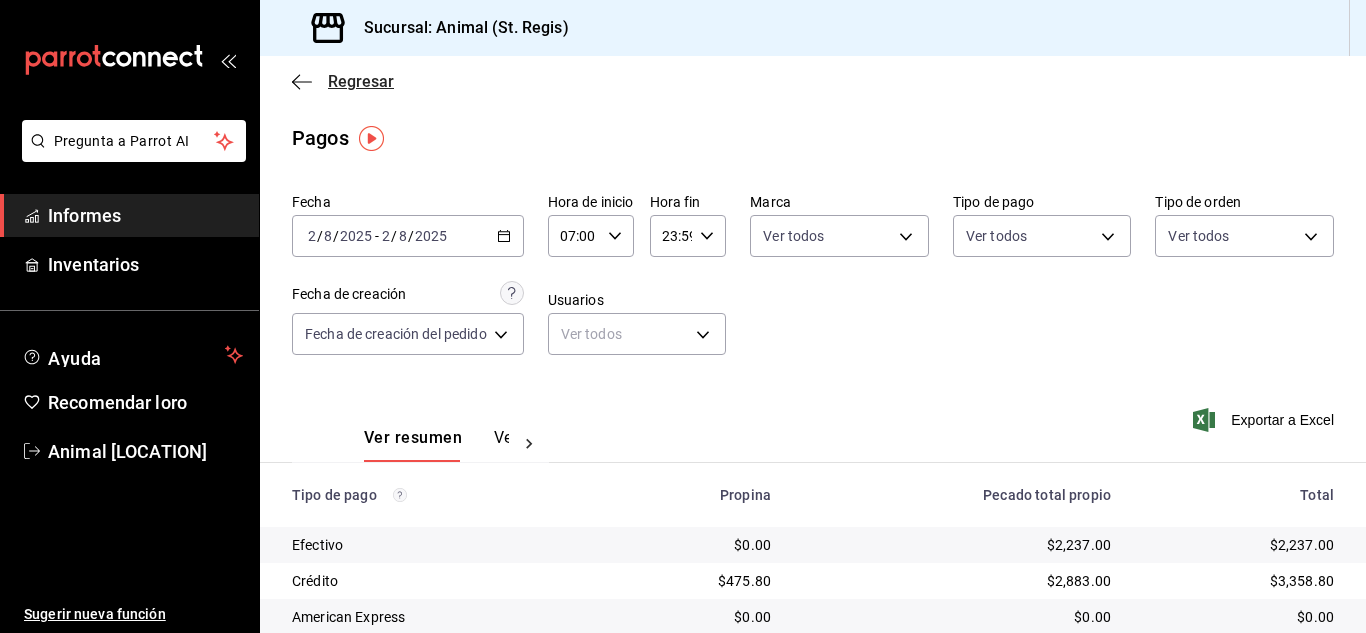 click on "Regresar" at bounding box center (361, 81) 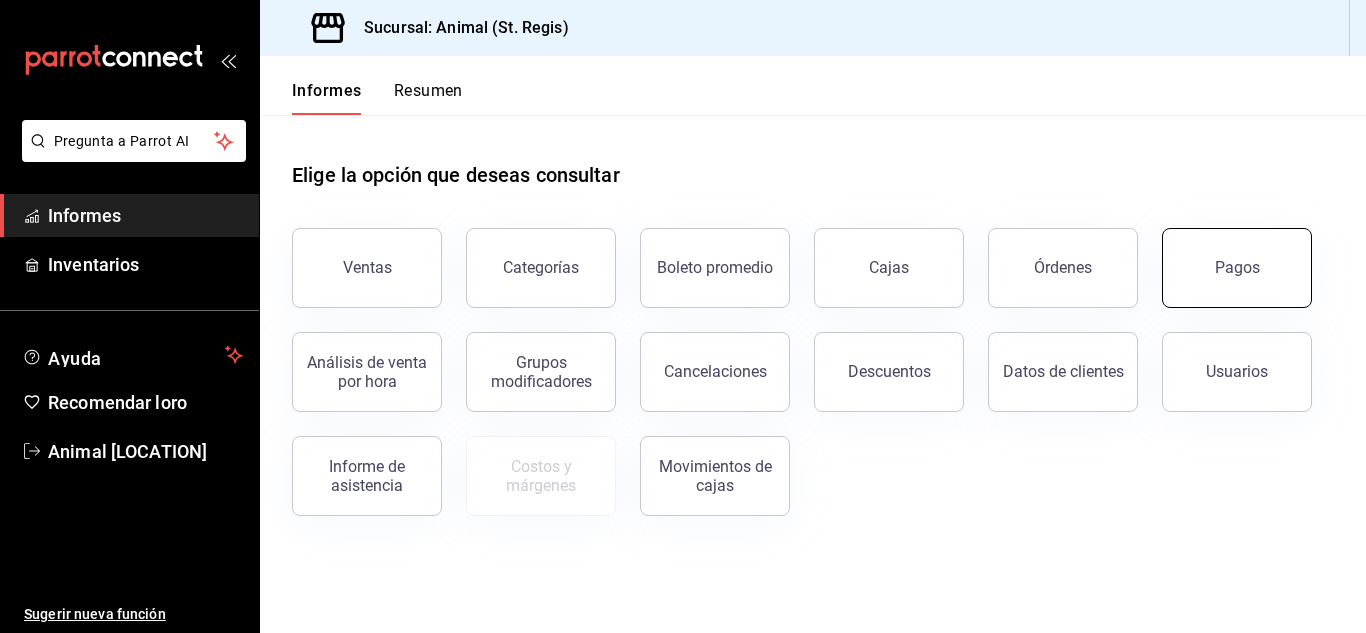 click on "Pagos" at bounding box center [1237, 268] 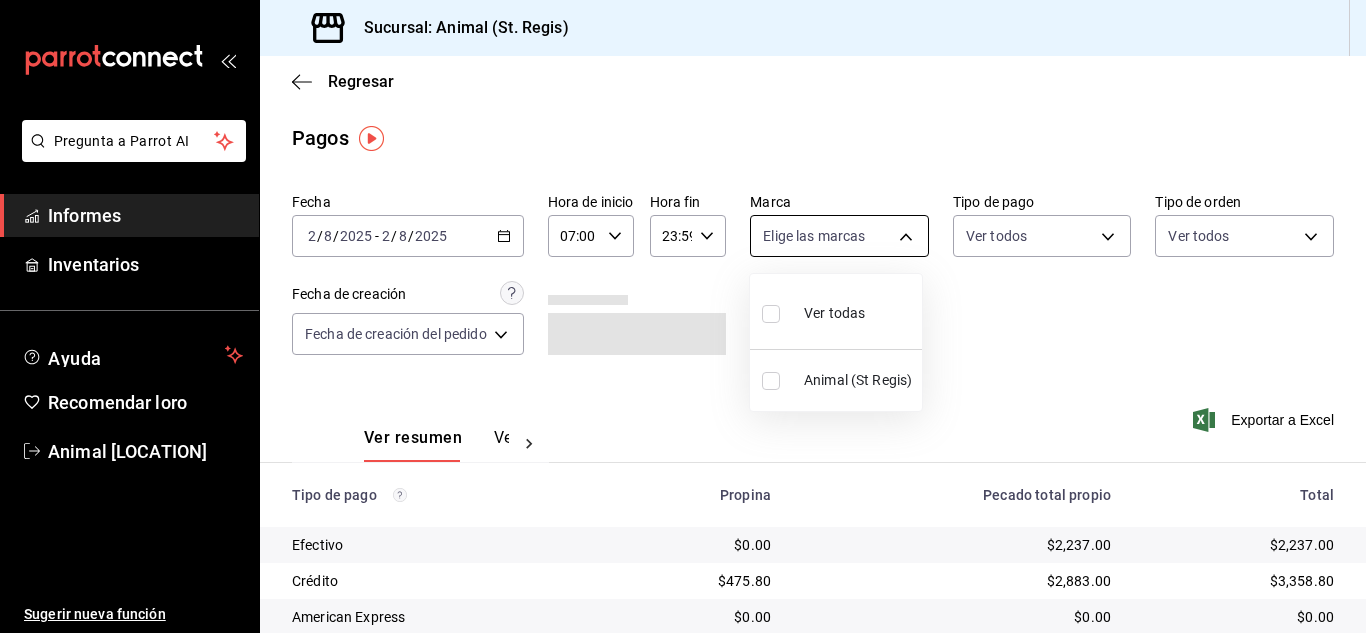 click on "Pregunta a Parrot AI Informes   Inventarios   Ayuda Recomendar loro   Animal [LOCATION]   Sugerir nueva función   Sucursal: Animal ([LOCATION]) Regresar Pagos Fecha [DATE] [DATE] - [DATE] [DATE] Hora de inicio 07:00 Hora de inicio Hora fin 23:59 Hora fin Marca Elige las marcas Tipo de pago Ver todos Tipo de orden Ver todos Fecha de creación   Fecha de creación del pedido ORDER Ver resumen Ver pagos Exportar a Excel Tipo de pago   Propina Pecado total propio Total Efectivo $0.00 $2,237.00 $2,237.00 Crédito $475.80 $2,883.00 $3,358.80 American Express $0.00 $0.00 $0.00 Transferencia $0.00 $0.00 $0.00 CxC Empleados $0.00 $0.00 $0.00 Clientes de CxC $0.00 $0.00 $0.00 UDS $0.00 $0.00 $0.00 Débito $0.00 $0.00 $0.00 Total $475.80 $5,120.00 $5,595.80 Texto original Valora esta traducción Tu opinión servirá para ayudar a mejorar el Traductor de Google Pregunta a Parrot AI Informes   Inventarios   Ayuda Recomendar loro   Animal [LOCATION]   Sugerir nueva función   Ver video tutorial Ir a un video" at bounding box center [683, 316] 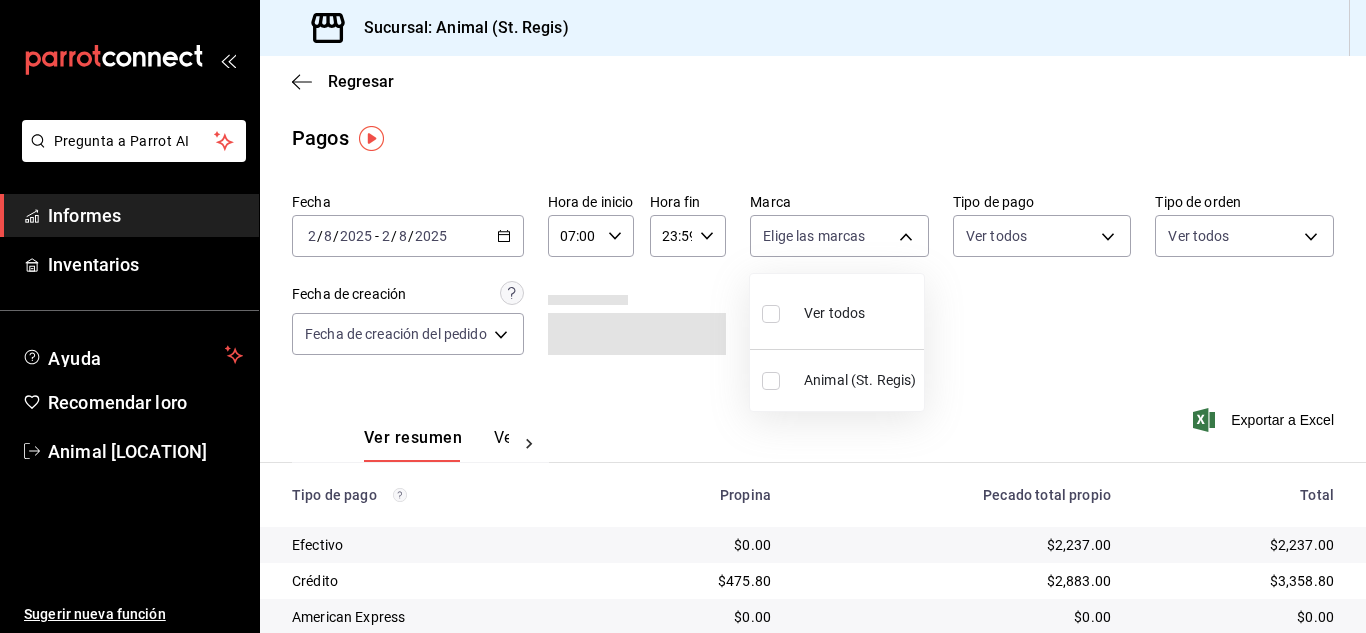 click at bounding box center [771, 314] 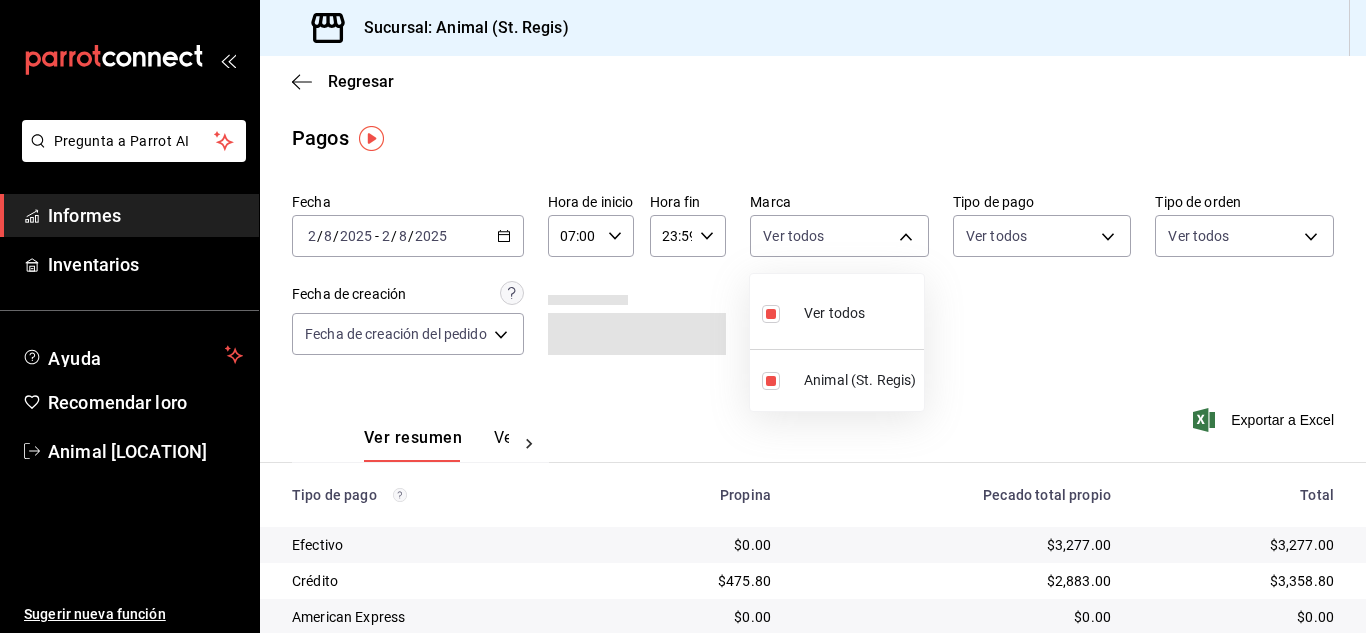 click at bounding box center [683, 316] 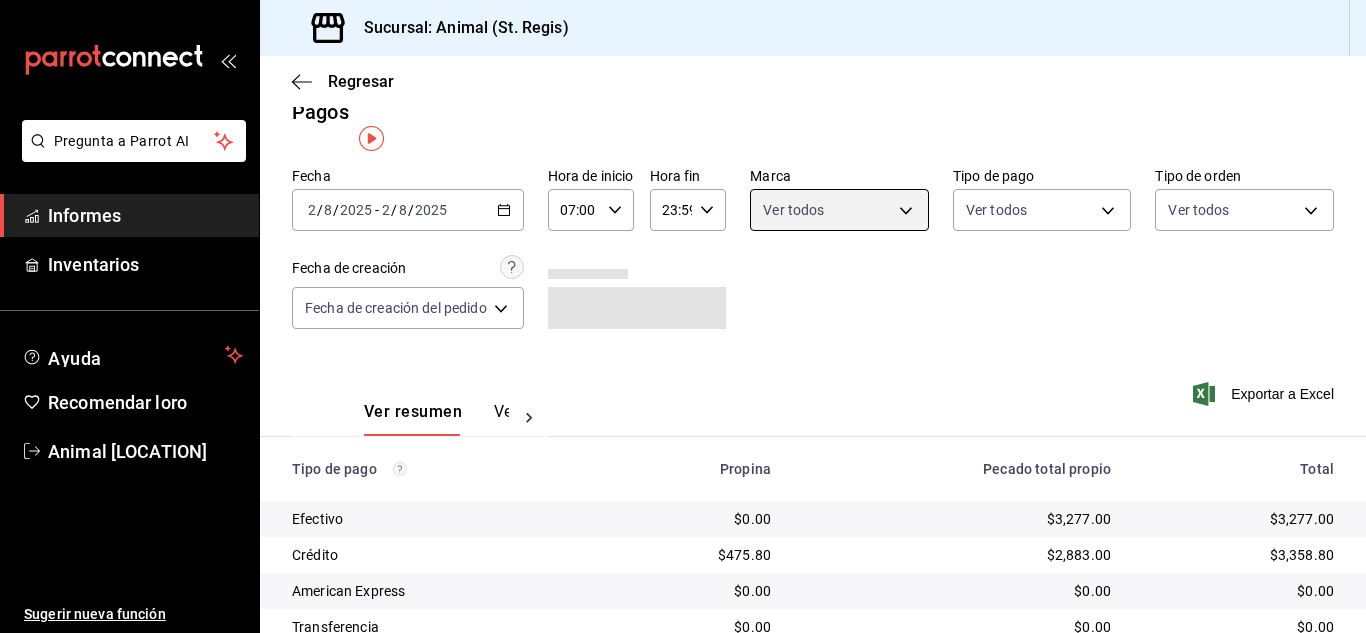 scroll, scrollTop: 251, scrollLeft: 0, axis: vertical 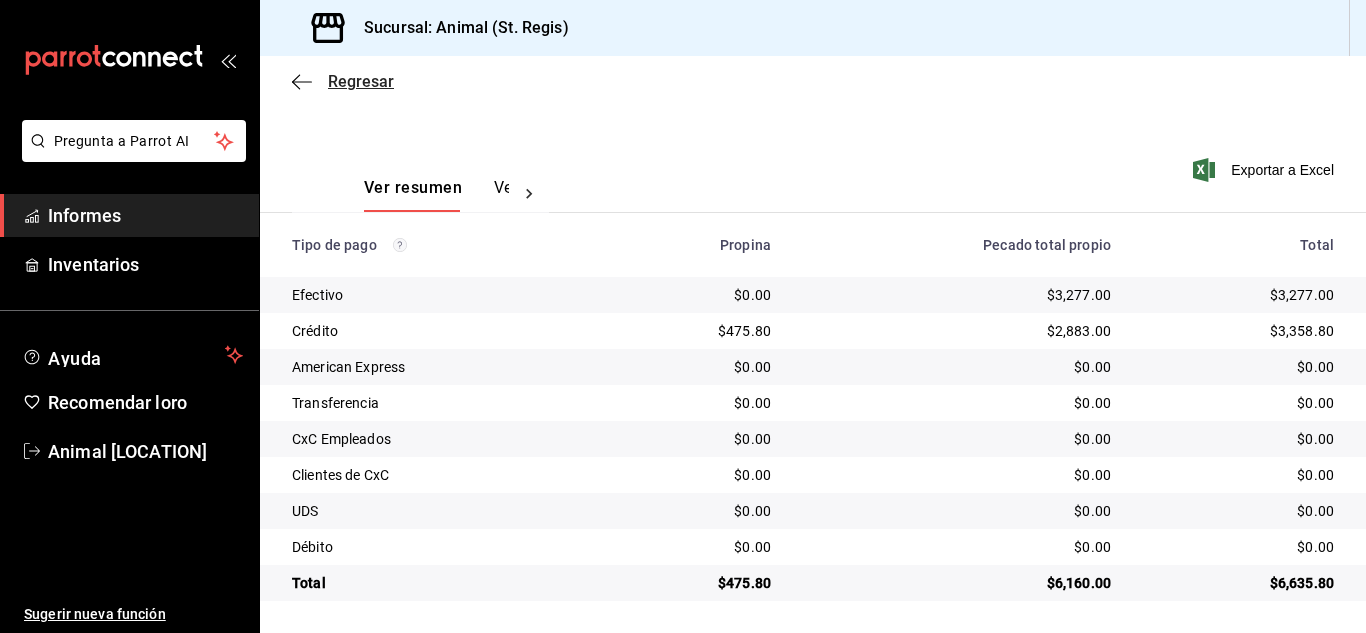 click on "Regresar" at bounding box center (343, 81) 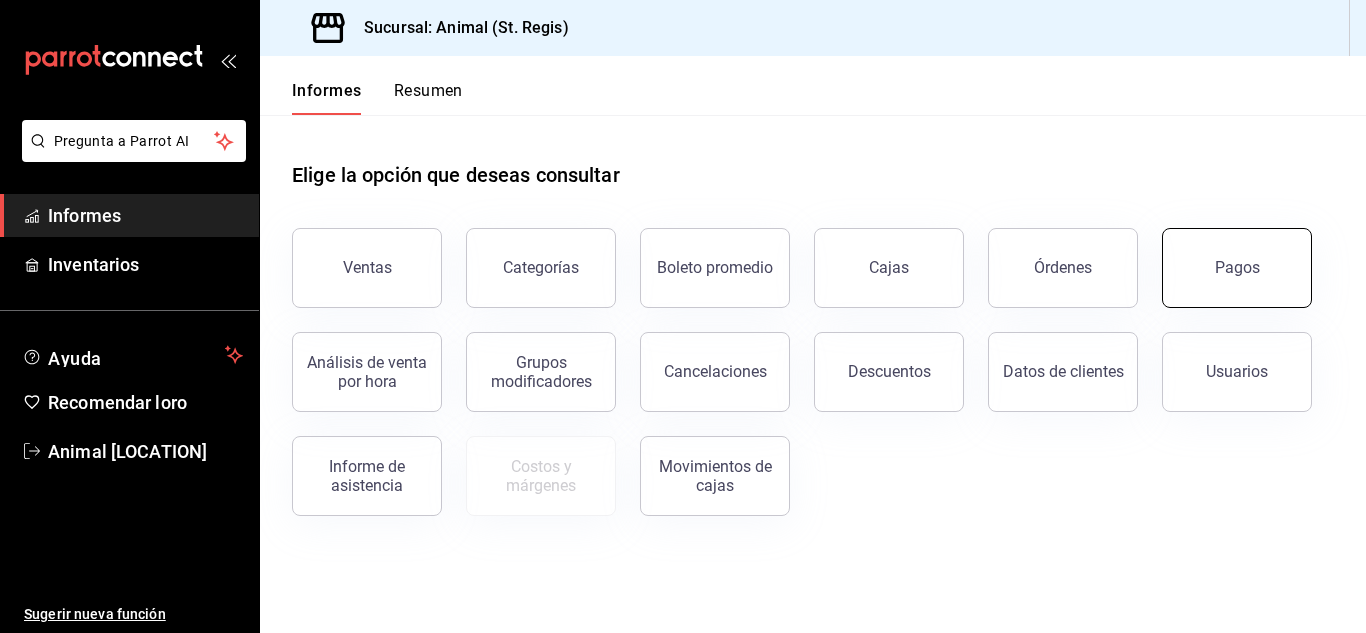 click on "Pagos" at bounding box center (1237, 268) 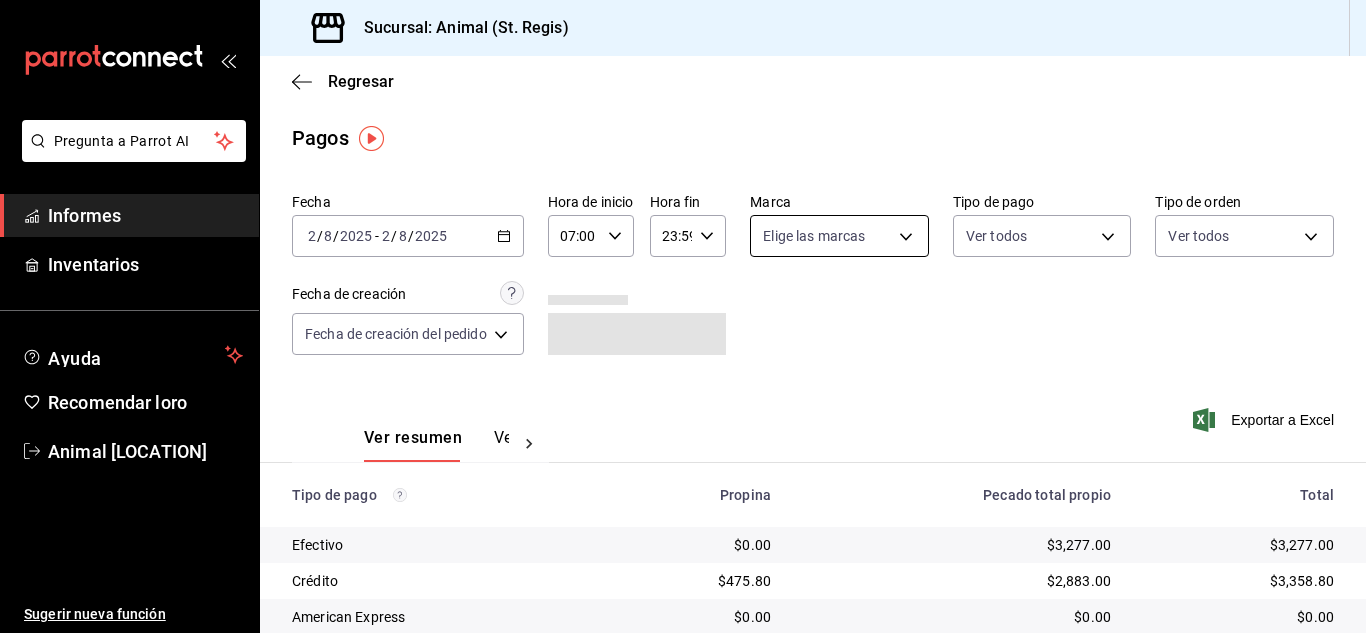 click on "Pregunta a Parrot AI Informes   Inventarios   Ayuda Recomendar loro   Animal [LOCATION]   Sugerir nueva función   Sucursal: Animal ([LOCATION]) Regresar Pagos Fecha [DATE] [DATE] - [DATE] [DATE] Hora de inicio 07:00 Hora de inicio Hora fin 23:59 Hora fin Marca Elige las marcas Tipo de pago Ver todos Tipo de orden Ver todos Fecha de creación   Fecha de creación del pedido ORDER Ver resumen Ver pagos Exportar a Excel Tipo de pago   Propina Pecado total propio Total Efectivo $0.00 $3,277.00 $3,277.00 Crédito $475.80 $2,883.00 $3,358.80 American Express $0.00 $0.00 $0.00 Transferencia $0.00 $0.00 $0.00 CxC Empleados $0.00 $0.00 $0.00 Clientes de CxC $0.00 $0.00 $0.00 UDS $0.00 $0.00 $0.00 Débito $0.00 $0.00 $0.00 Total $475.80 $6,160.00 $6,635.80 Texto original Valora esta traducción Tu opinión servirá para ayudar a mejorar el Traductor de Google Pregunta a Parrot AI Informes   Inventarios   Ayuda Recomendar loro   Animal [LOCATION]   Sugerir nueva función   Ver video tutorial Ir a un video" at bounding box center [683, 316] 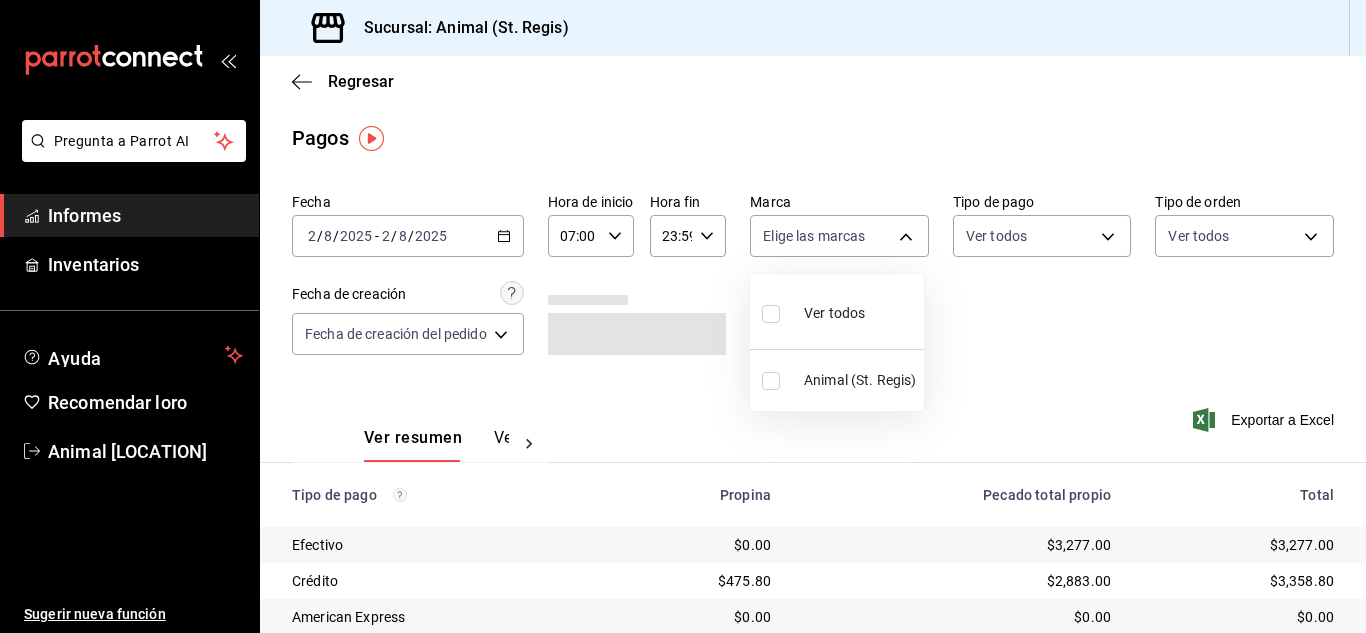 click at bounding box center (771, 314) 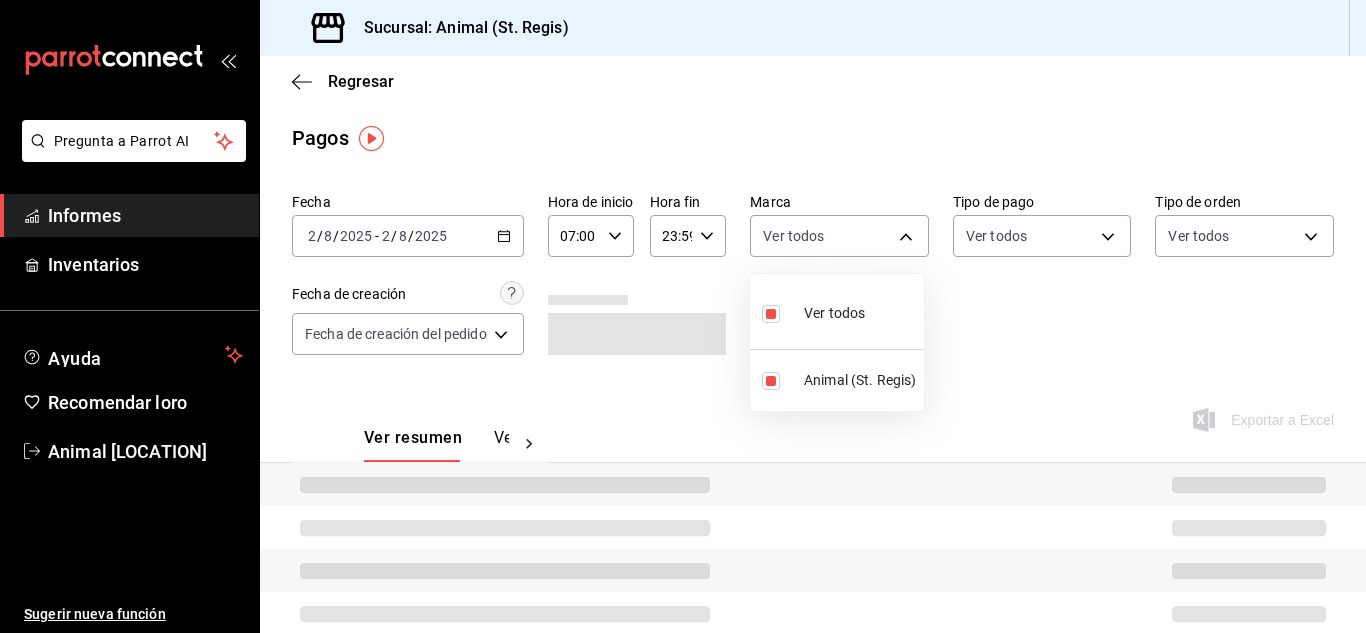 click at bounding box center (683, 316) 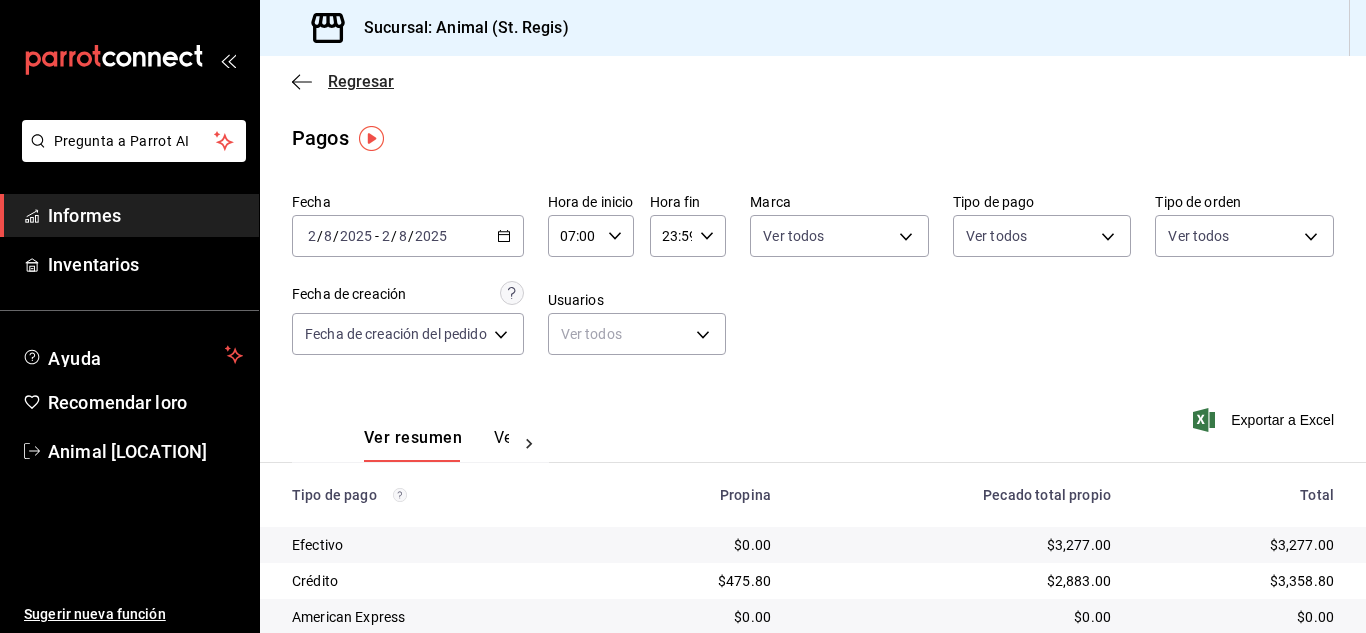 click on "Regresar" at bounding box center (361, 81) 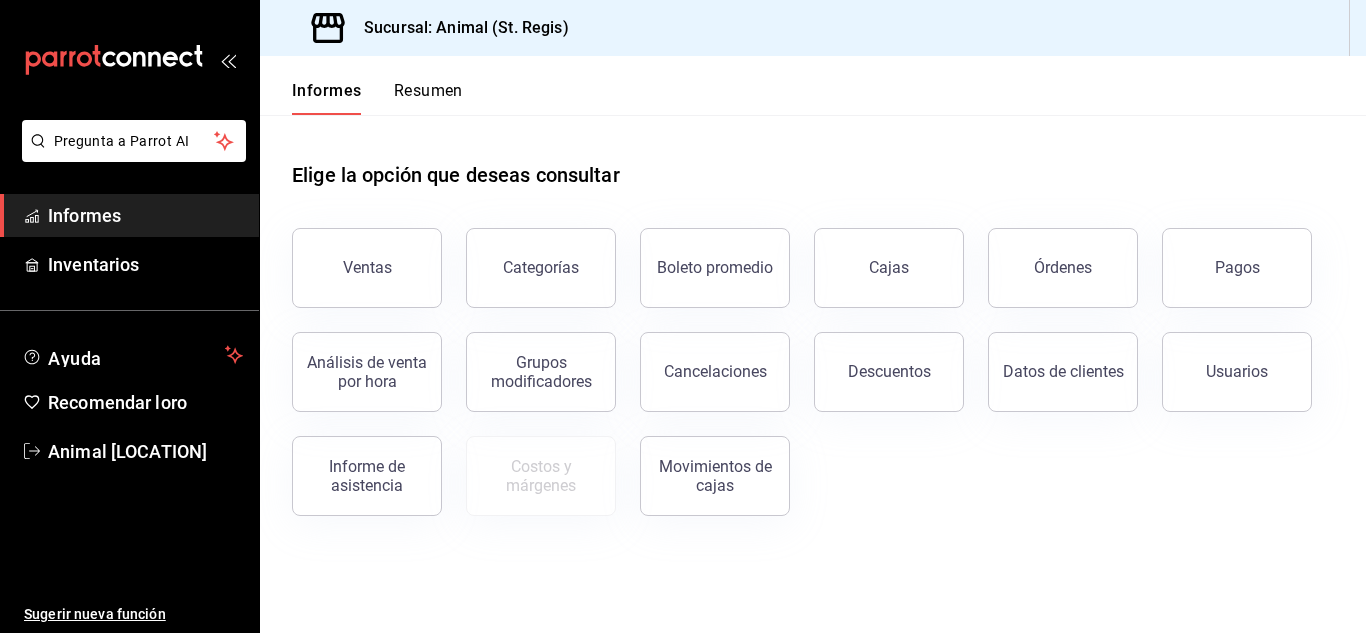 click on "Pagos" at bounding box center [1225, 256] 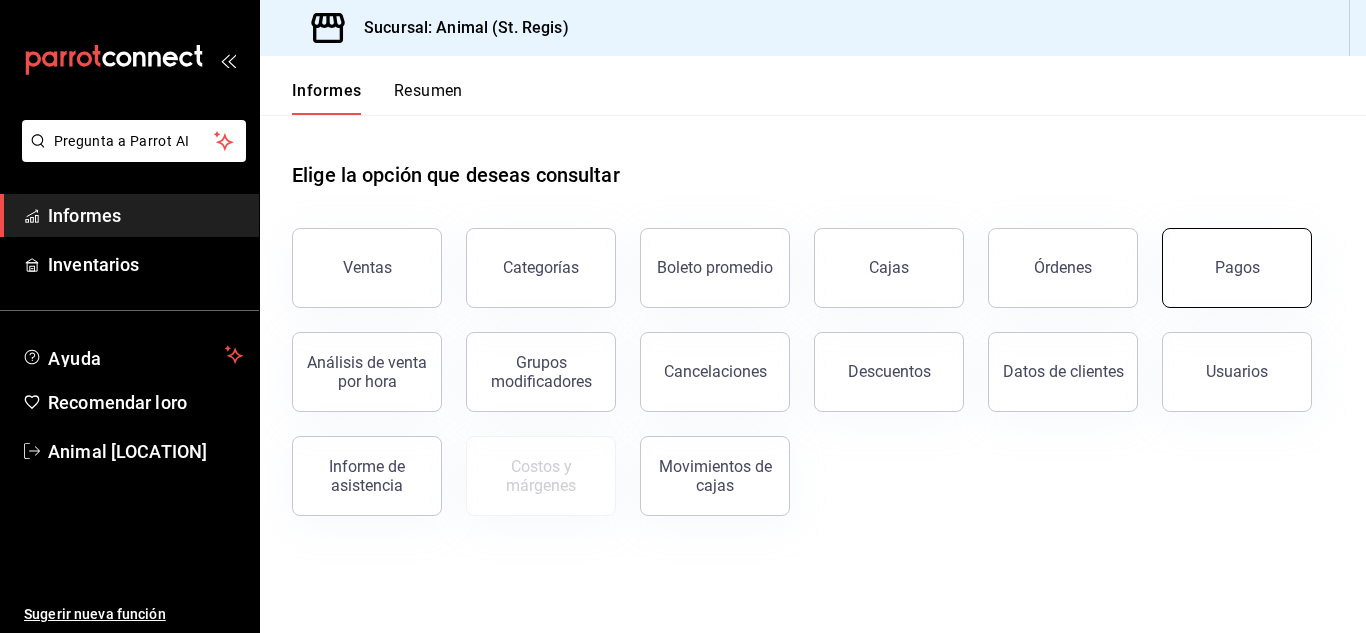 click on "Pagos" at bounding box center (1237, 268) 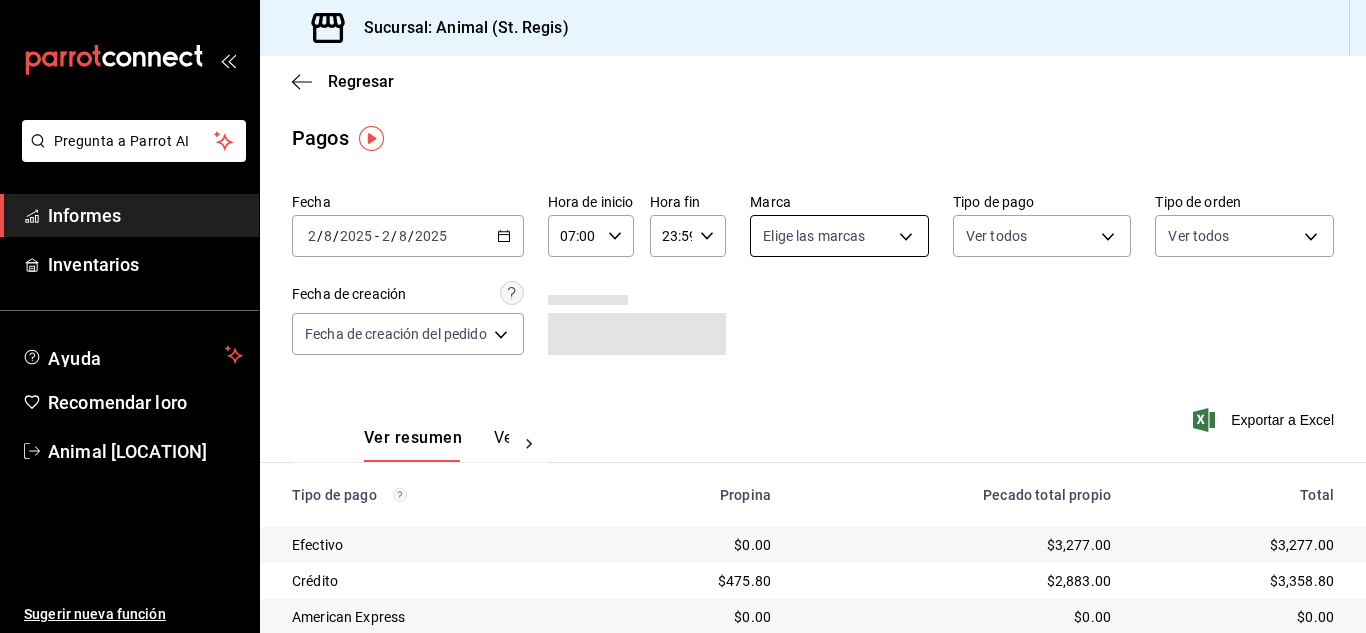 click on "Pregunta a Parrot AI Informes   Inventarios   Ayuda Recomendar loro   Animal [LOCATION]   Sugerir nueva función   Sucursal: Animal ([LOCATION]) Regresar Pagos Fecha [DATE] [DATE] - [DATE] [DATE] Hora de inicio 07:00 Hora de inicio Hora fin 23:59 Hora fin Marca Elige las marcas Tipo de pago Ver todos Tipo de orden Ver todos Fecha de creación   Fecha de creación del pedido ORDER Ver resumen Ver pagos Exportar a Excel Tipo de pago   Propina Pecado total propio Total Efectivo $0.00 $3,277.00 $3,277.00 Crédito $475.80 $2,883.00 $3,358.80 American Express $0.00 $0.00 $0.00 Transferencia $0.00 $0.00 $0.00 CxC Empleados $0.00 $0.00 $0.00 Clientes de CxC $0.00 $0.00 $0.00 UDS $0.00 $0.00 $0.00 Débito $0.00 $0.00 $0.00 Total $475.80 $6,160.00 $6,635.80 Texto original Valora esta traducción Tu opinión servirá para ayudar a mejorar el Traductor de Google Pregunta a Parrot AI Informes   Inventarios   Ayuda Recomendar loro   Animal [LOCATION]   Sugerir nueva función   Ver video tutorial Ir a un video" at bounding box center [683, 316] 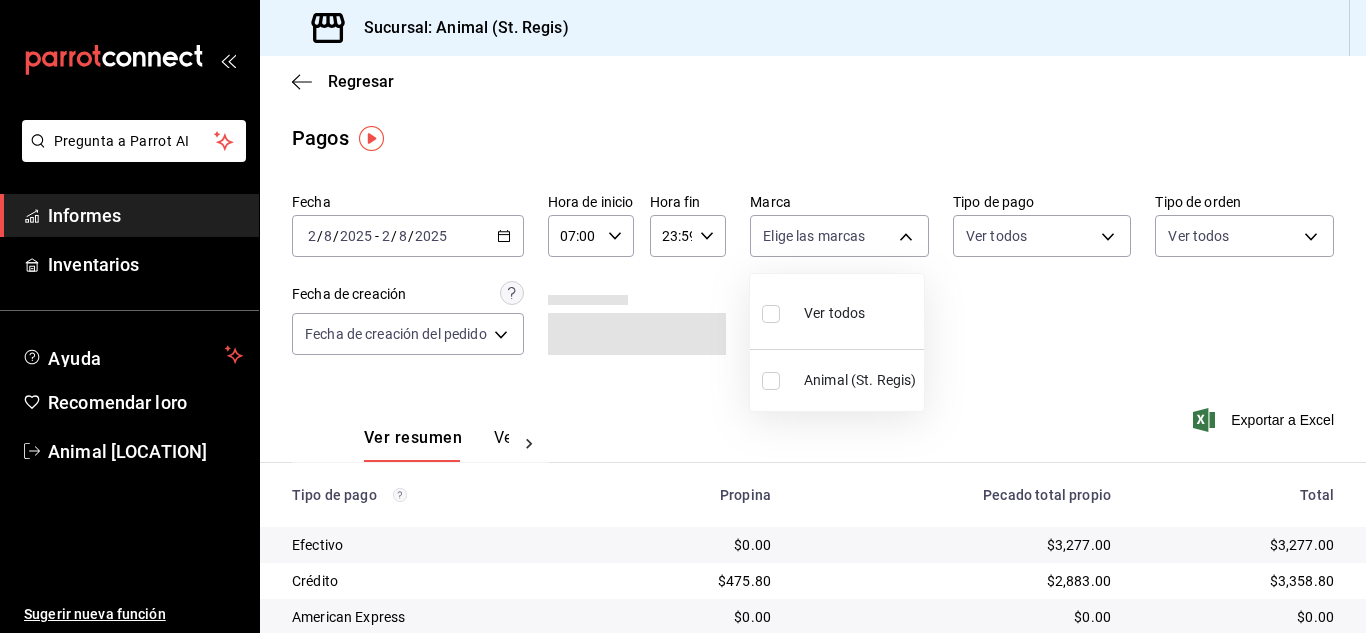 click at bounding box center (771, 314) 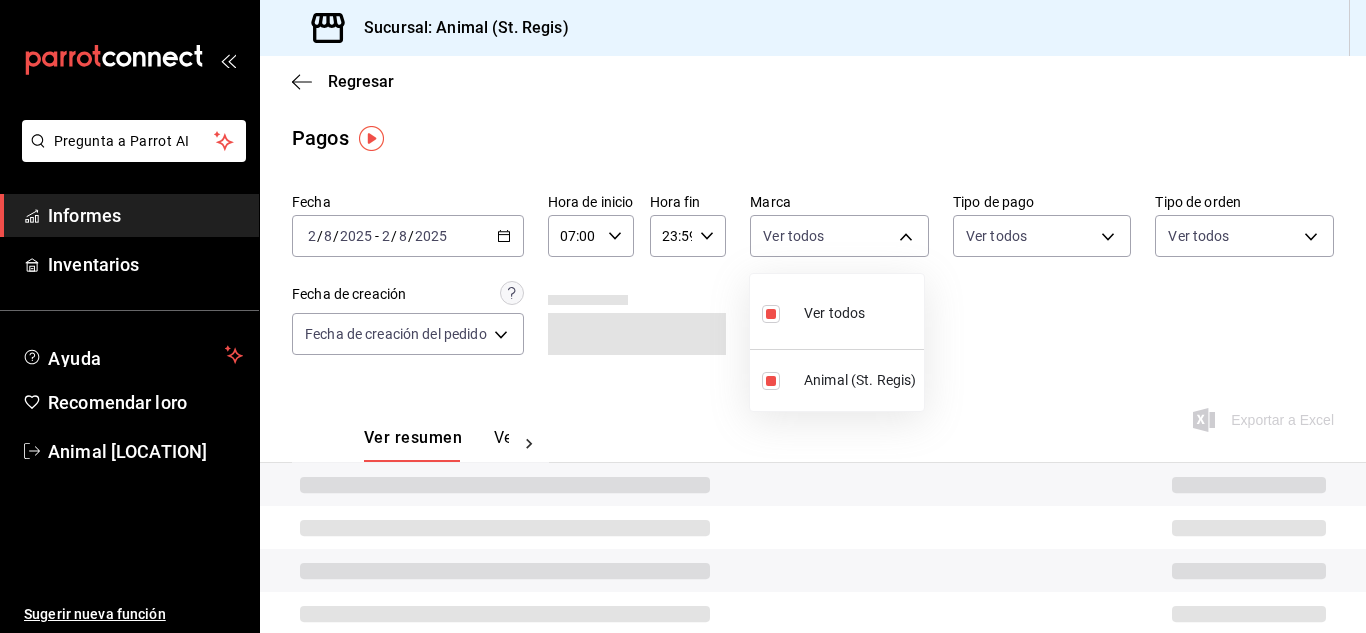 click at bounding box center (683, 316) 